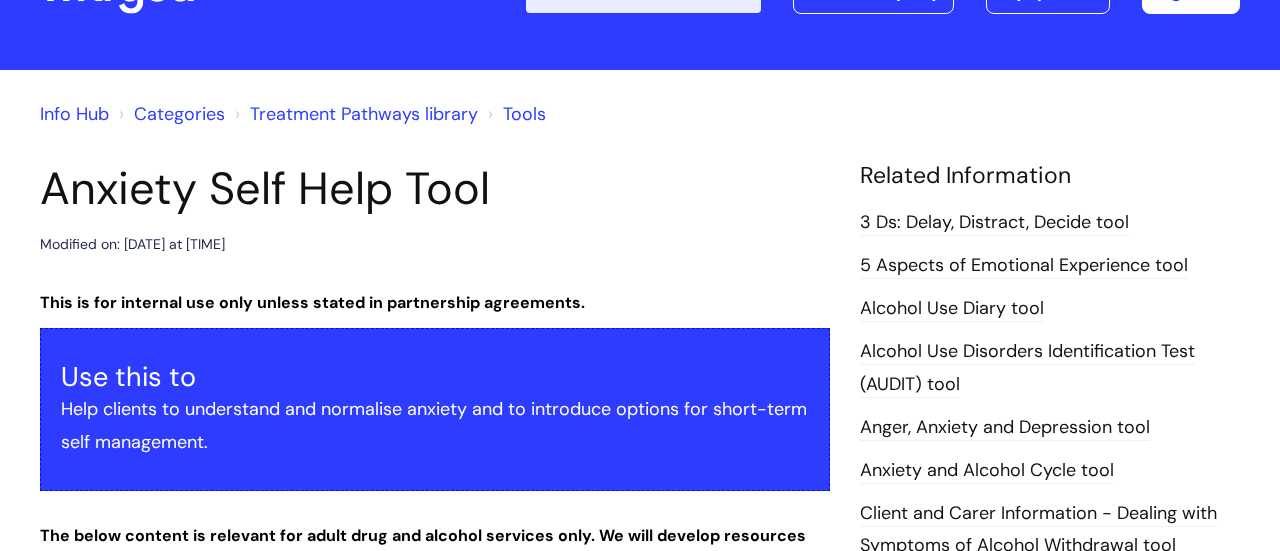 scroll, scrollTop: 80, scrollLeft: 0, axis: vertical 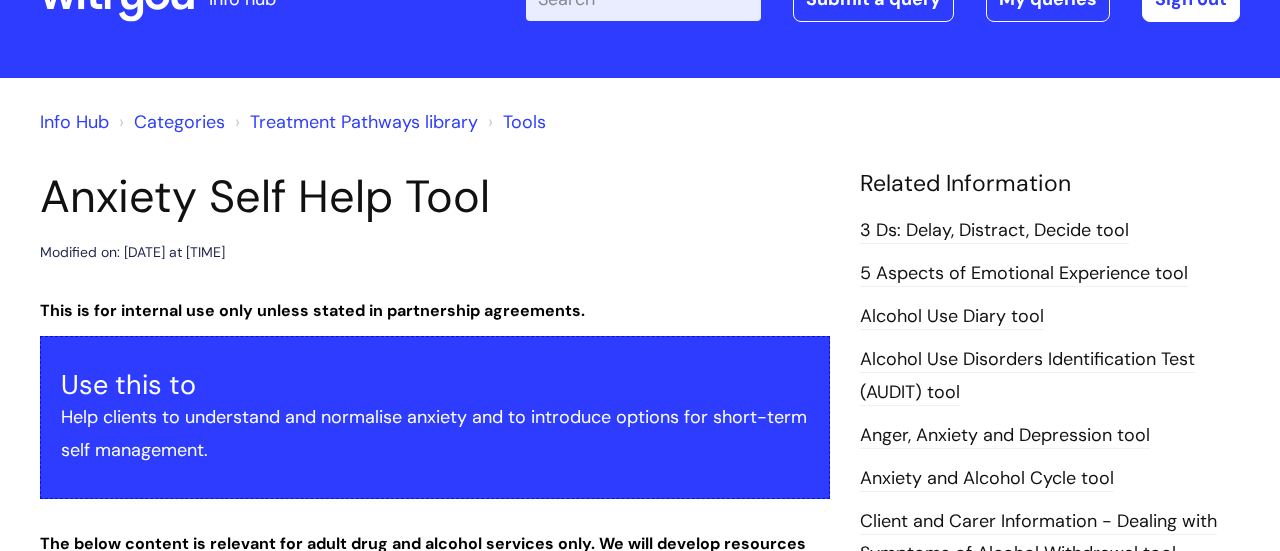 click on "3 Ds: Delay, Distract, Decide tool" at bounding box center (994, 231) 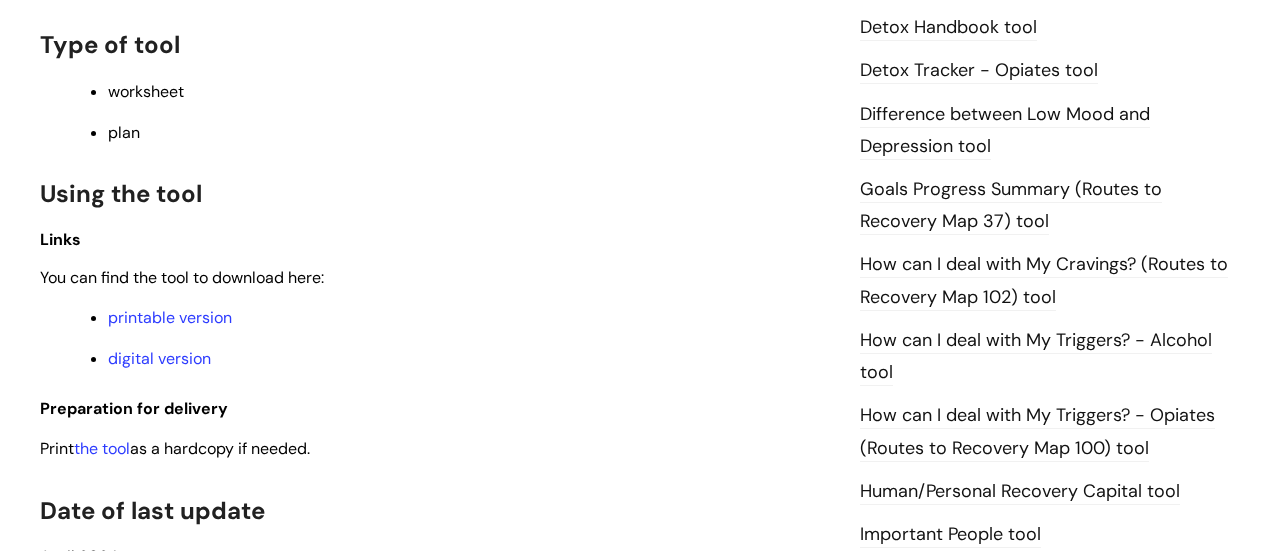 scroll, scrollTop: 1240, scrollLeft: 0, axis: vertical 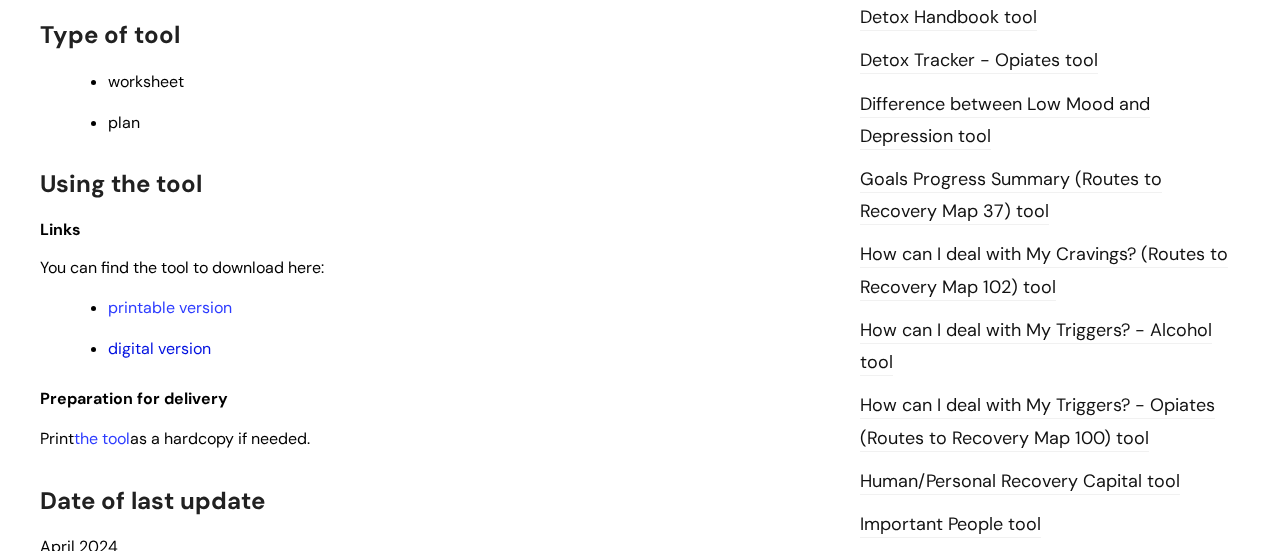 click on "digital version" at bounding box center (159, 348) 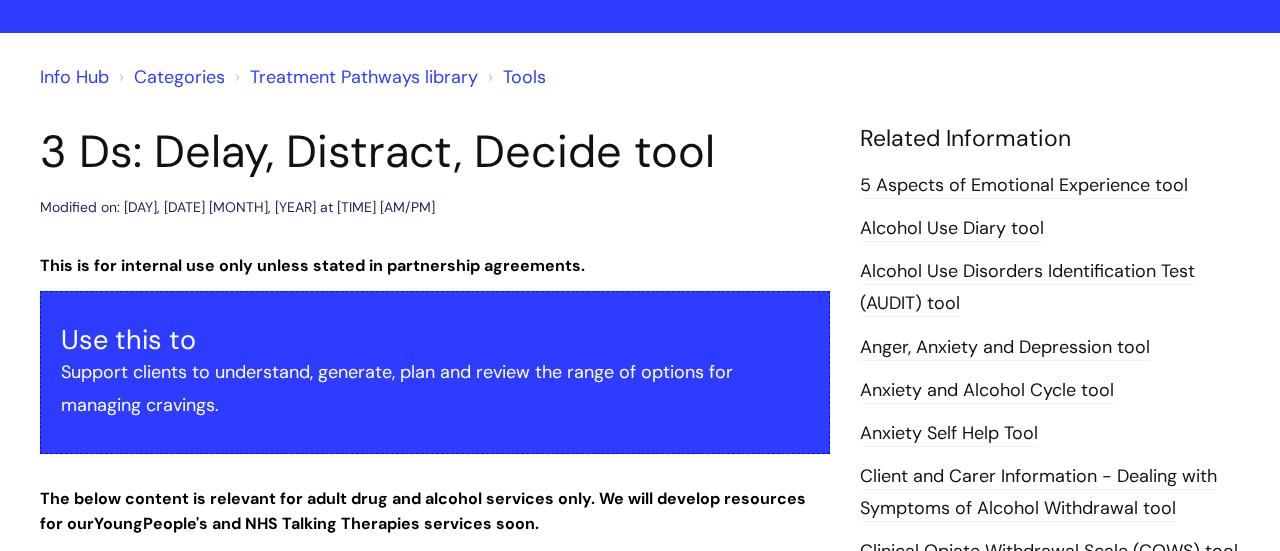 scroll, scrollTop: 120, scrollLeft: 0, axis: vertical 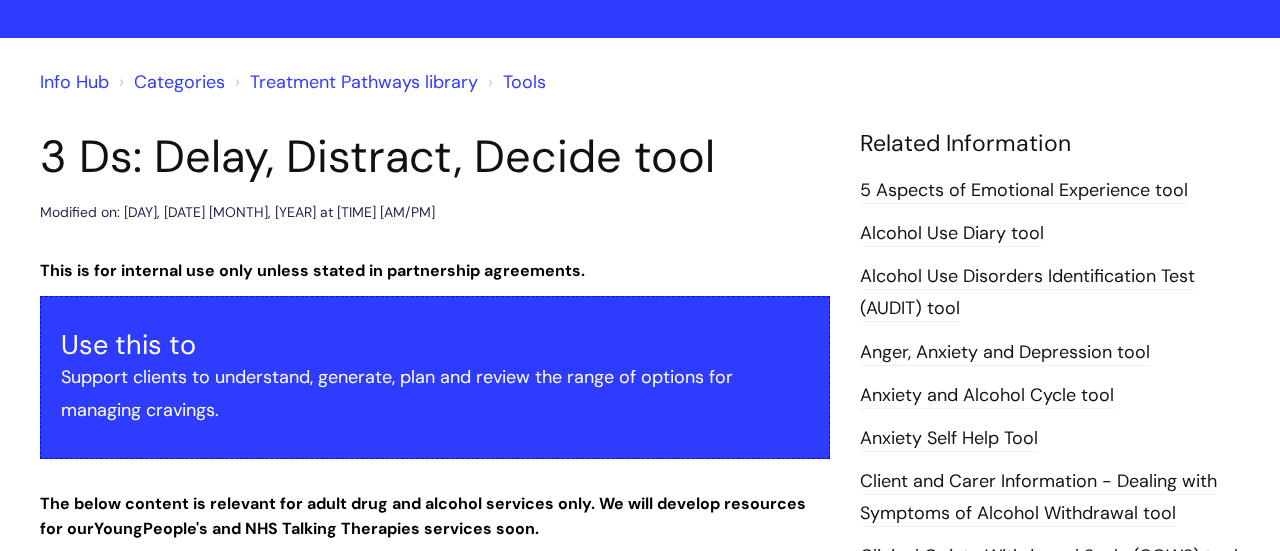 click on "Alcohol Use Diary tool" at bounding box center [952, 234] 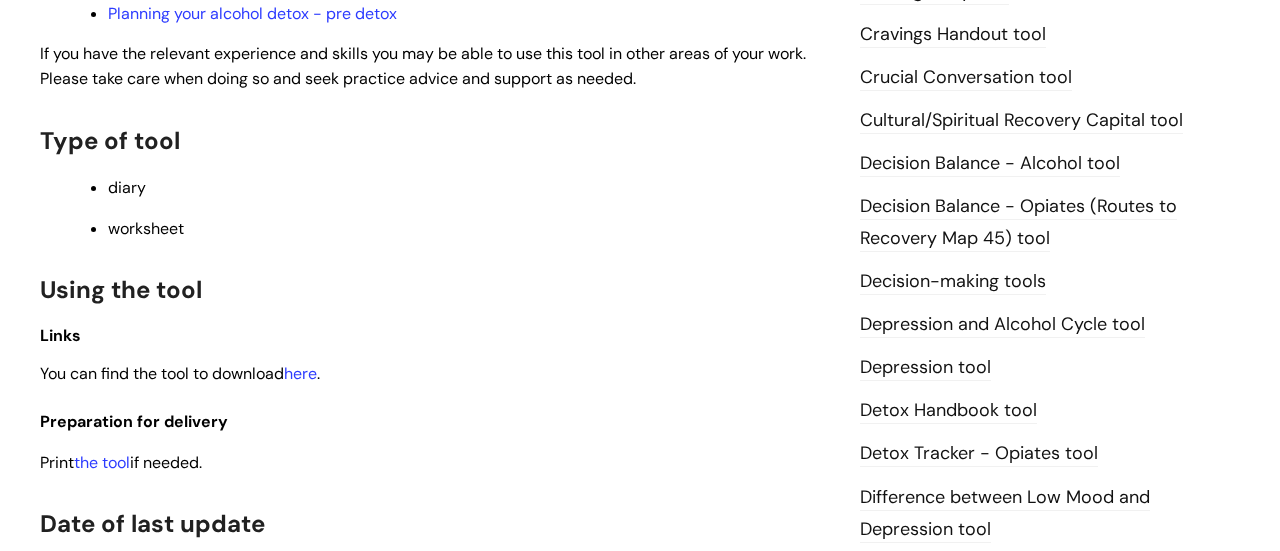 scroll, scrollTop: 880, scrollLeft: 0, axis: vertical 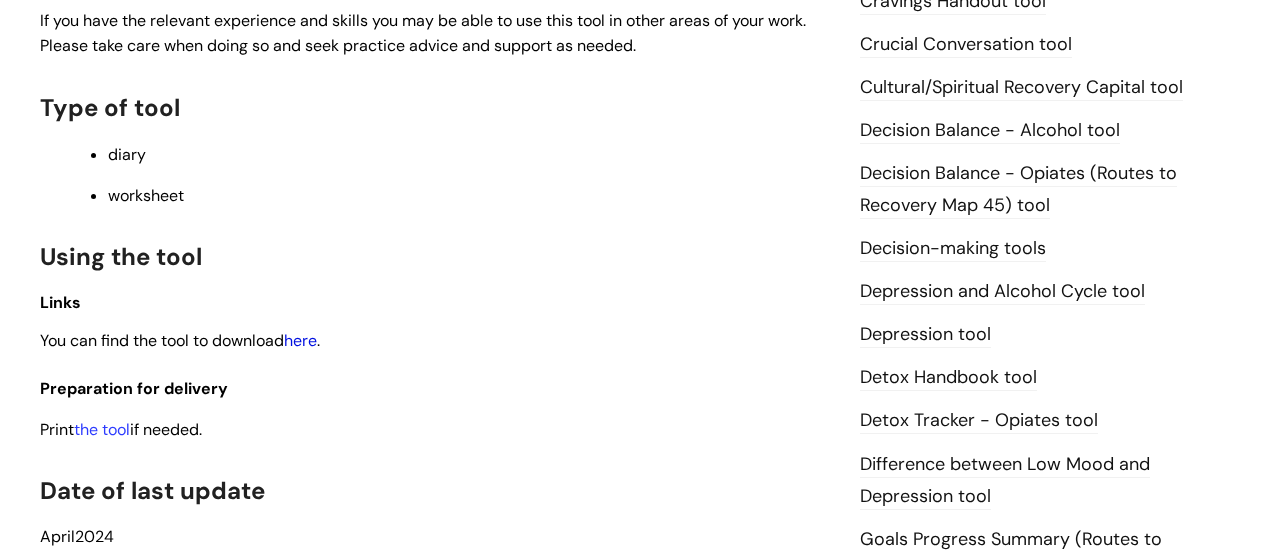 click on "here" at bounding box center (300, 340) 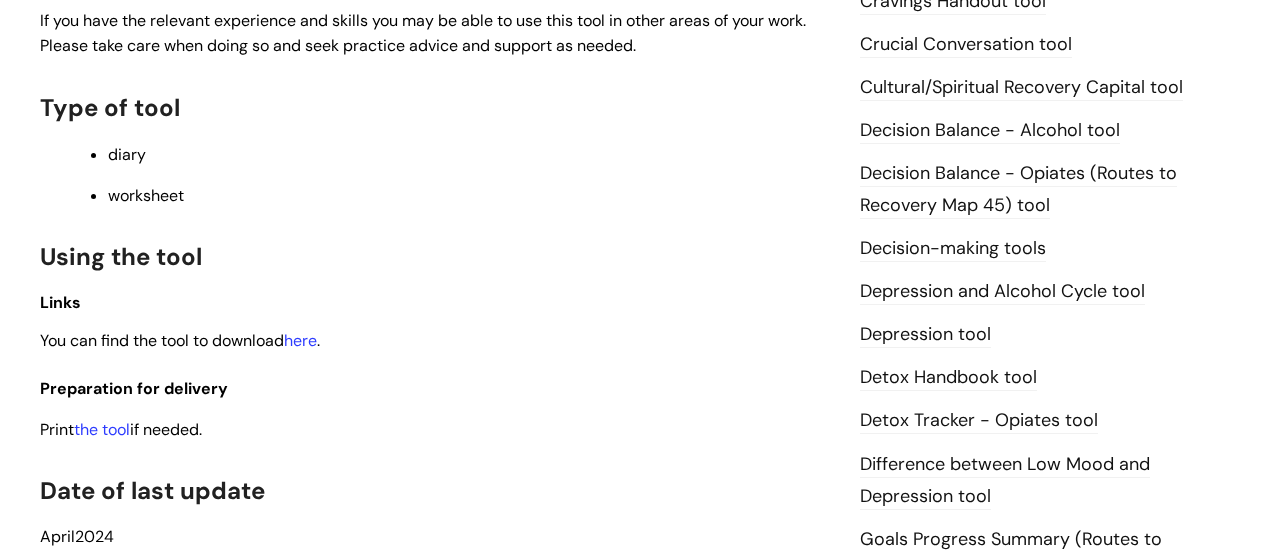 click on "Decision Balance - Alcohol tool" at bounding box center [990, 131] 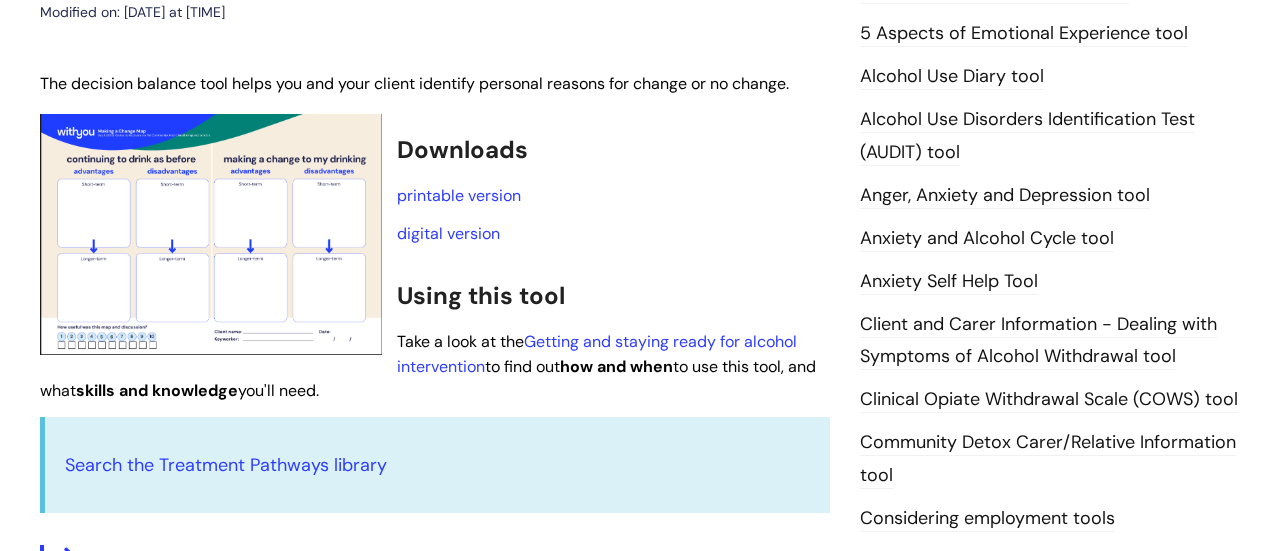 scroll, scrollTop: 360, scrollLeft: 0, axis: vertical 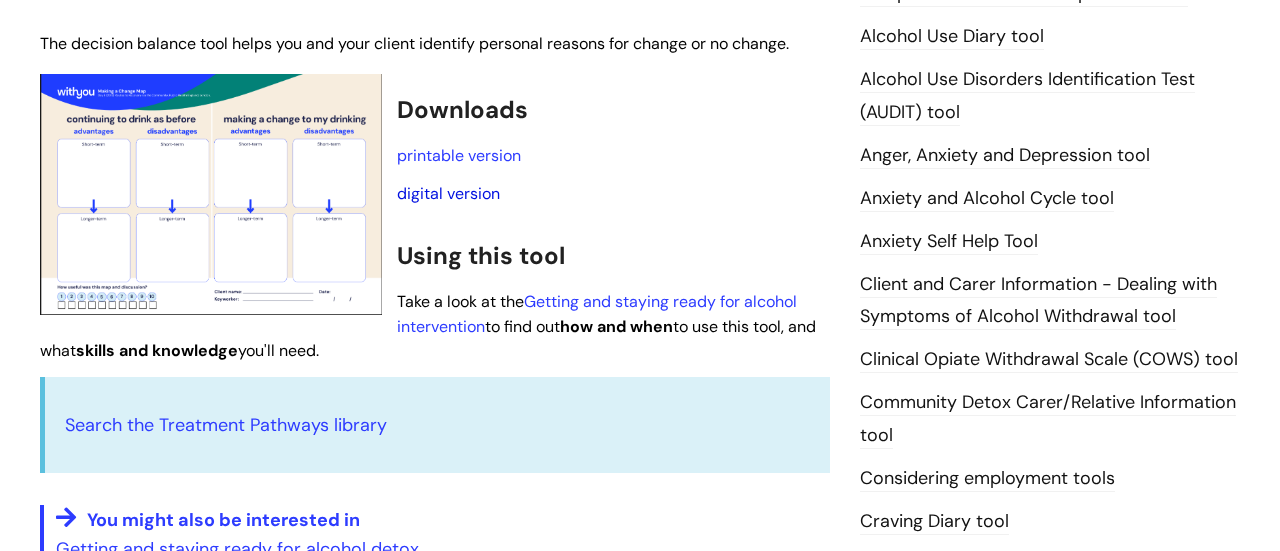 click on "digital version" at bounding box center [448, 193] 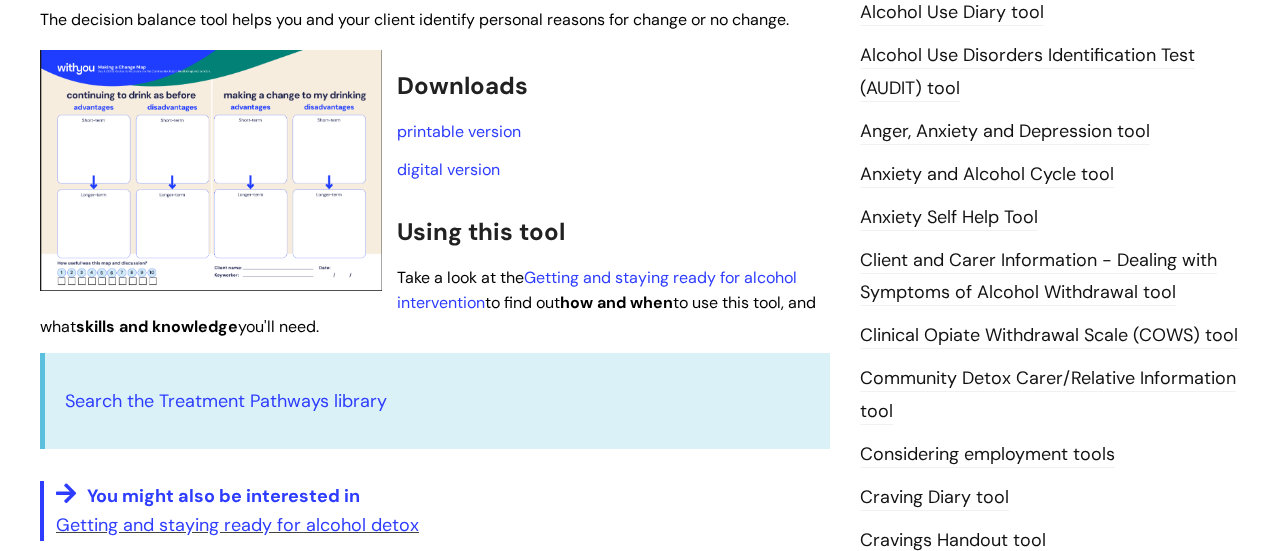 scroll, scrollTop: 520, scrollLeft: 0, axis: vertical 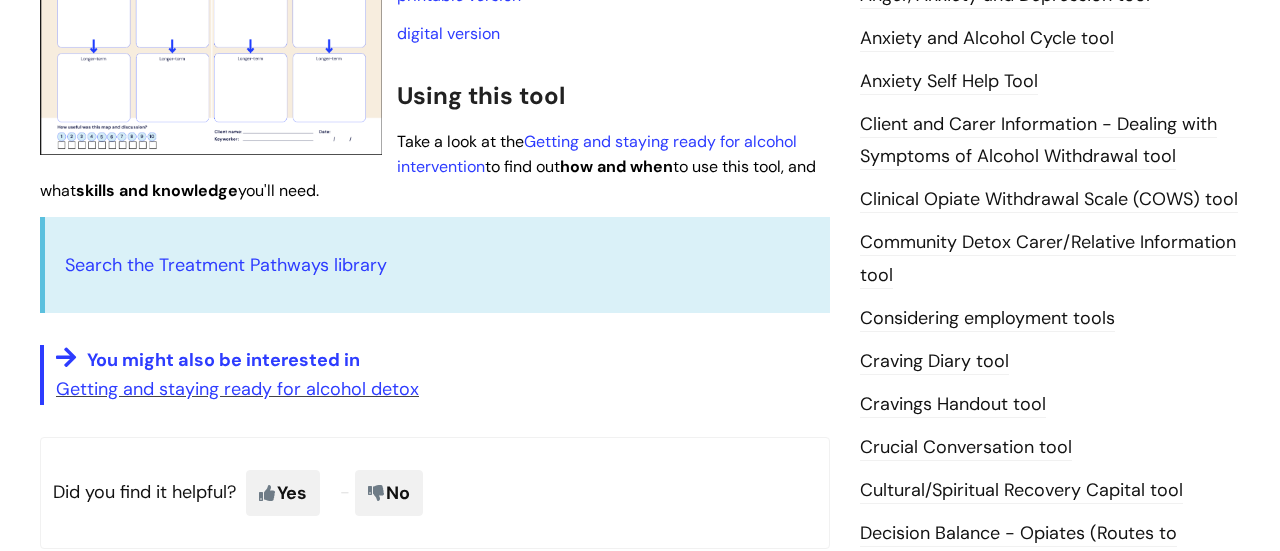 click on "Clinical Opiate Withdrawal Scale (COWS) tool" at bounding box center [1049, 200] 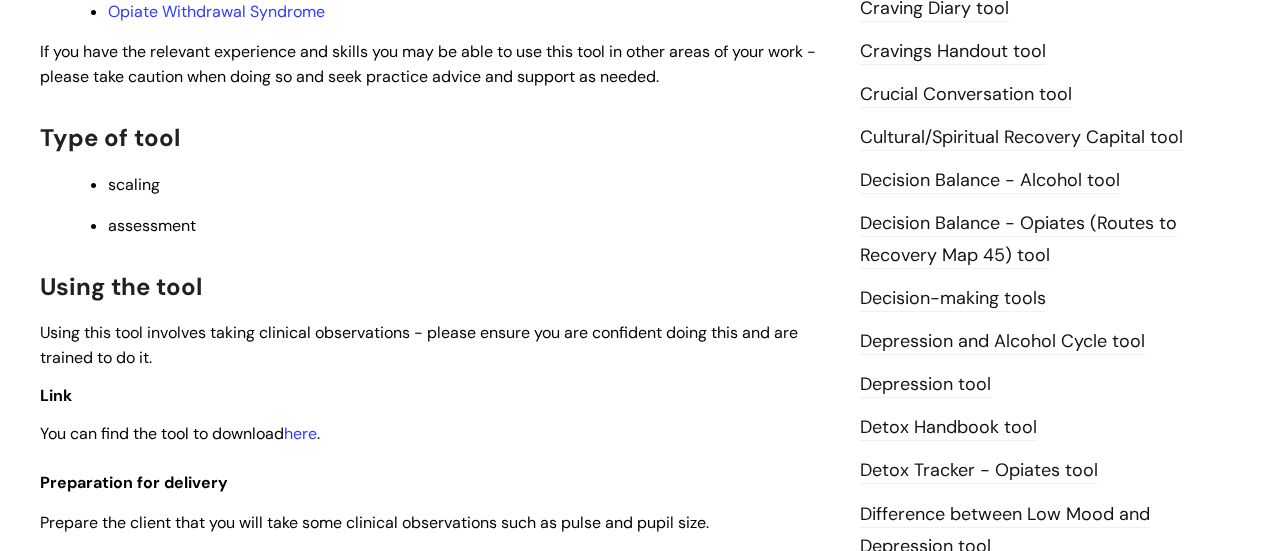 scroll, scrollTop: 840, scrollLeft: 0, axis: vertical 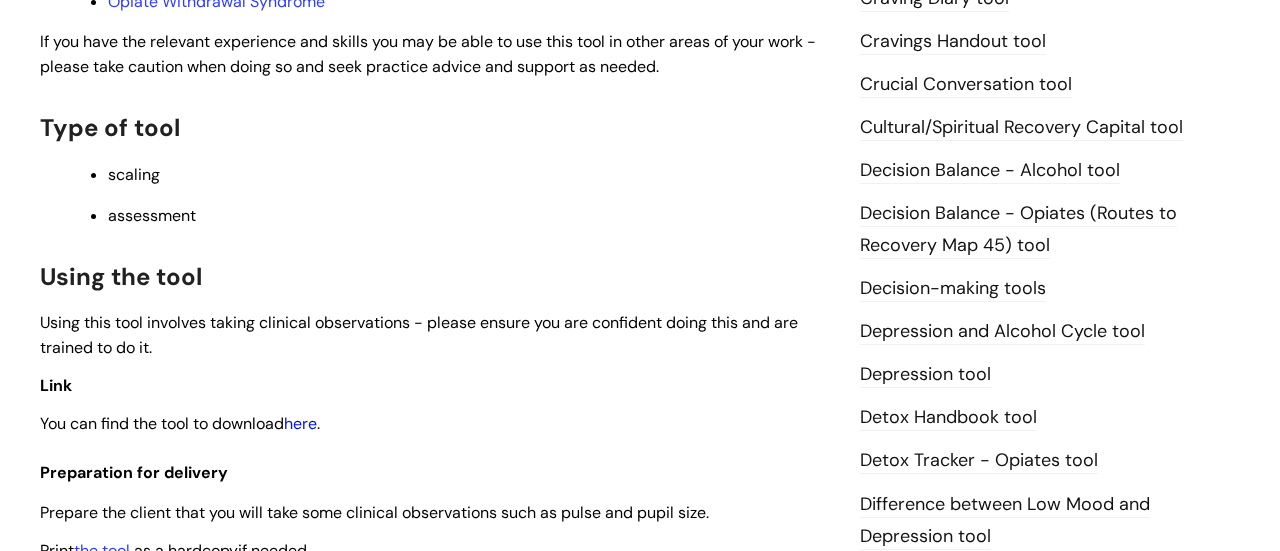 click on "here" at bounding box center [300, 423] 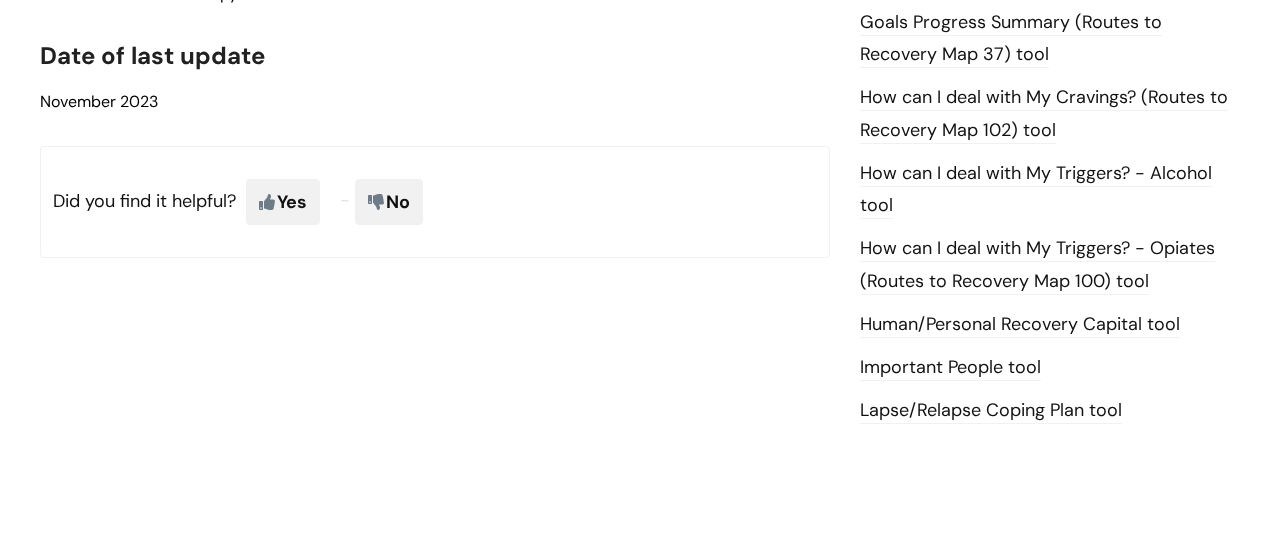 scroll, scrollTop: 1400, scrollLeft: 0, axis: vertical 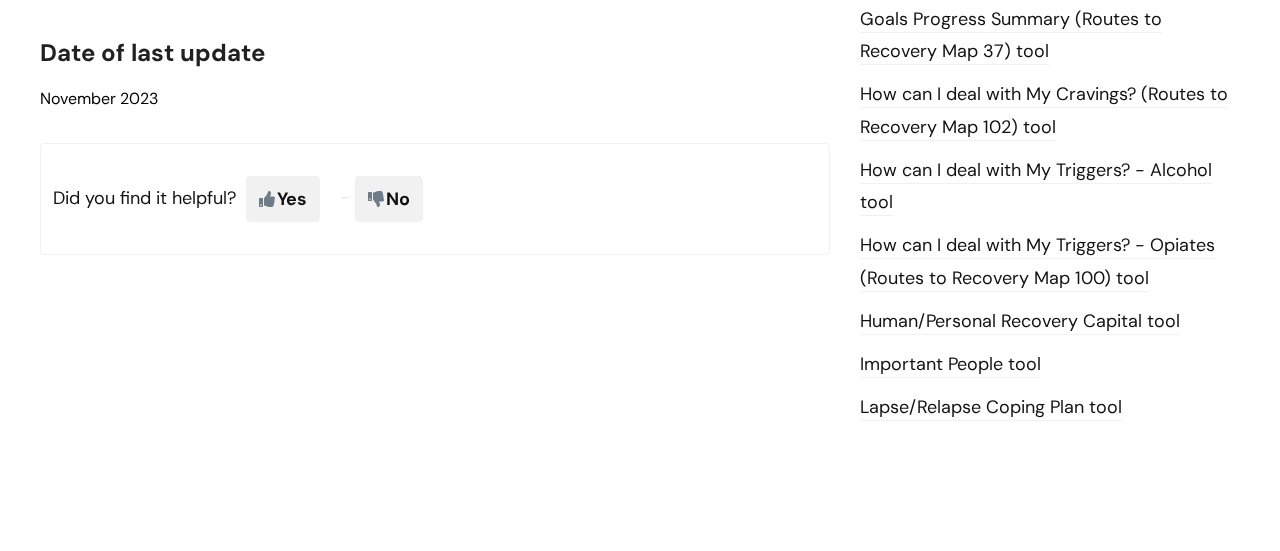 click on "Important People tool" at bounding box center [950, 365] 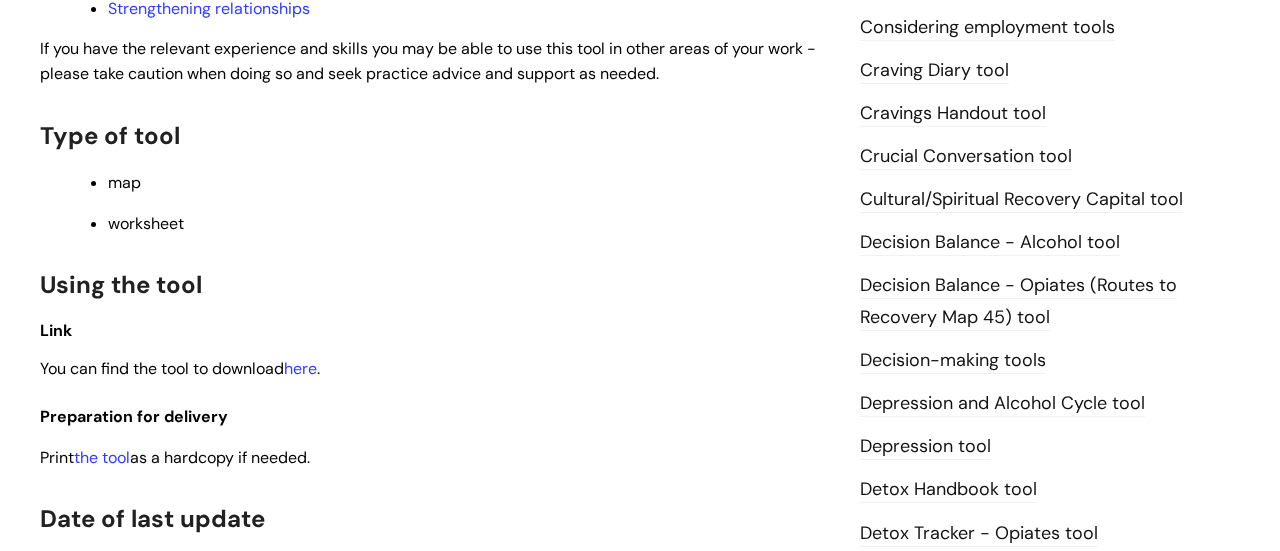 scroll, scrollTop: 840, scrollLeft: 0, axis: vertical 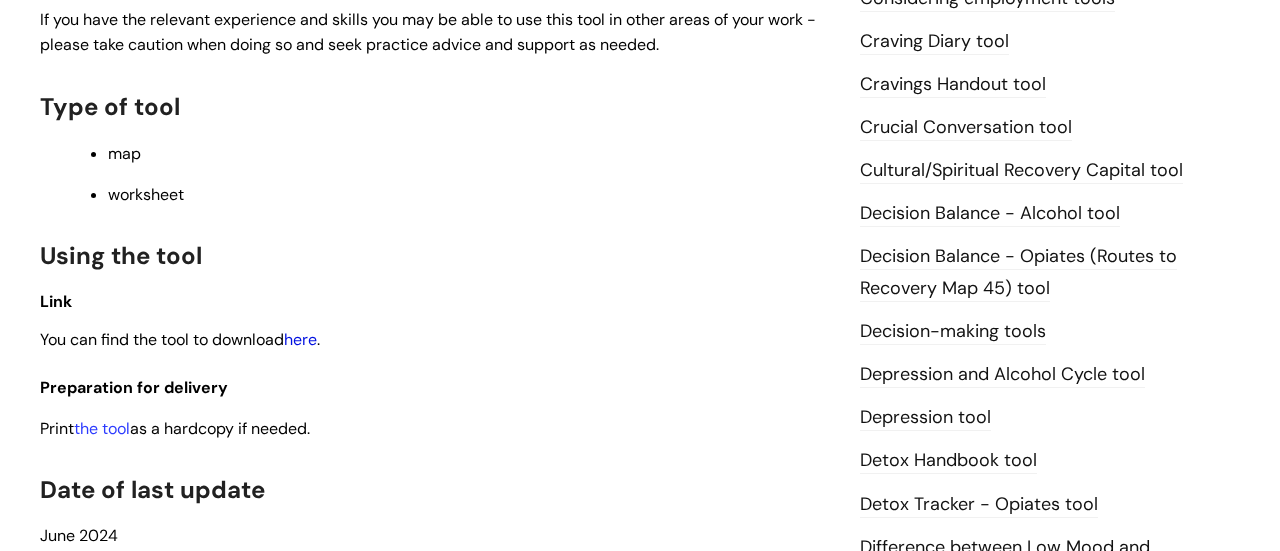 click on "here" at bounding box center [300, 339] 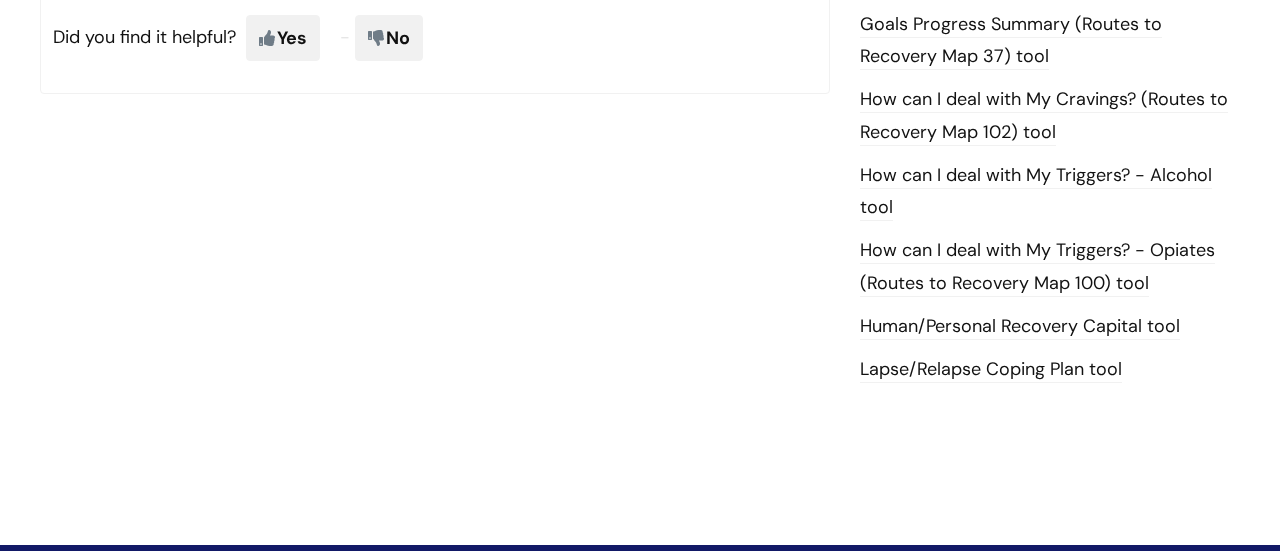 scroll, scrollTop: 1440, scrollLeft: 0, axis: vertical 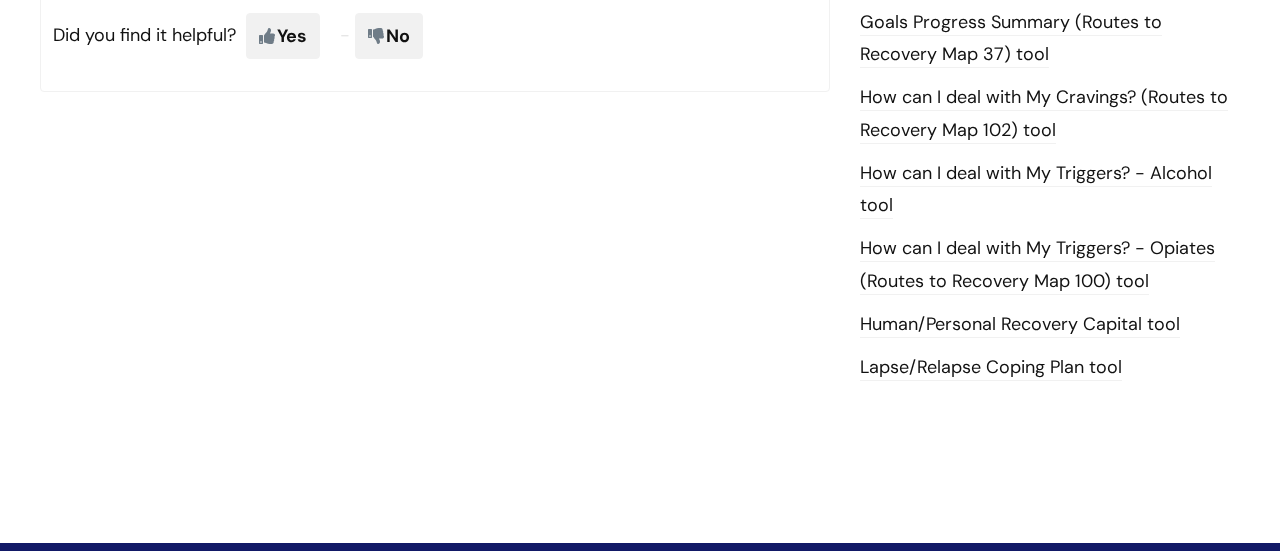 click on "Human/Personal Recovery Capital tool" at bounding box center [1020, 325] 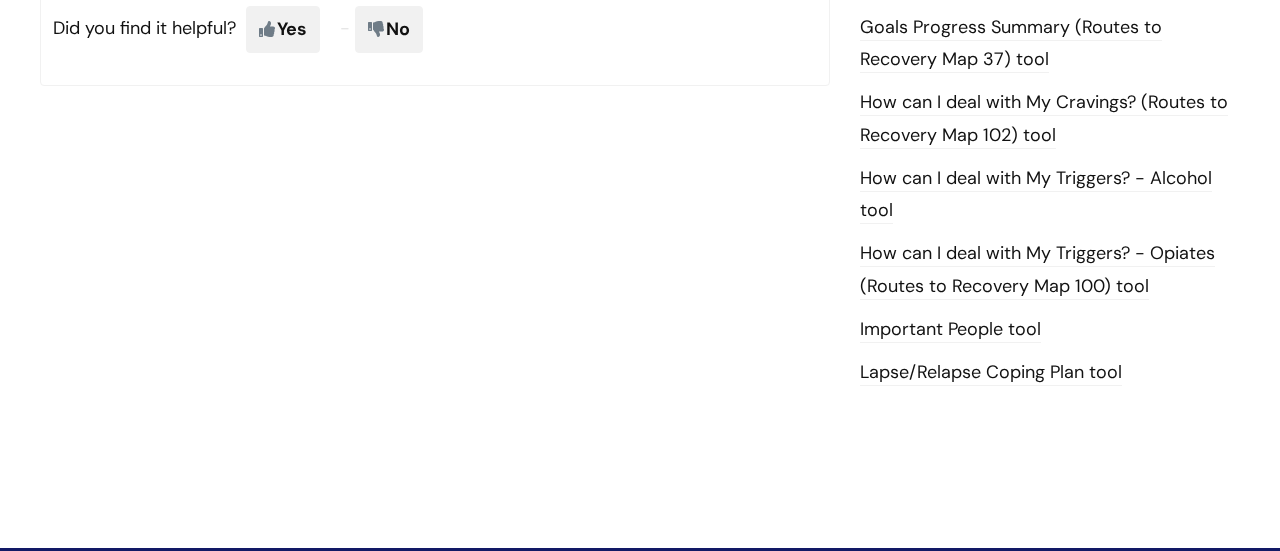 scroll, scrollTop: 1440, scrollLeft: 0, axis: vertical 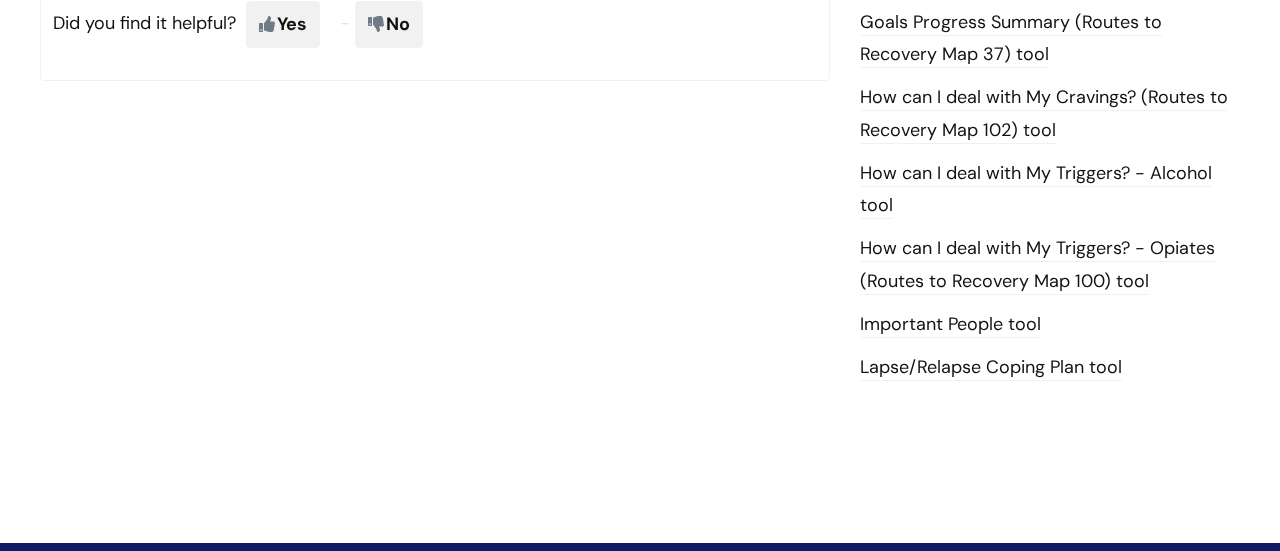 click on "Important People tool" at bounding box center (950, 325) 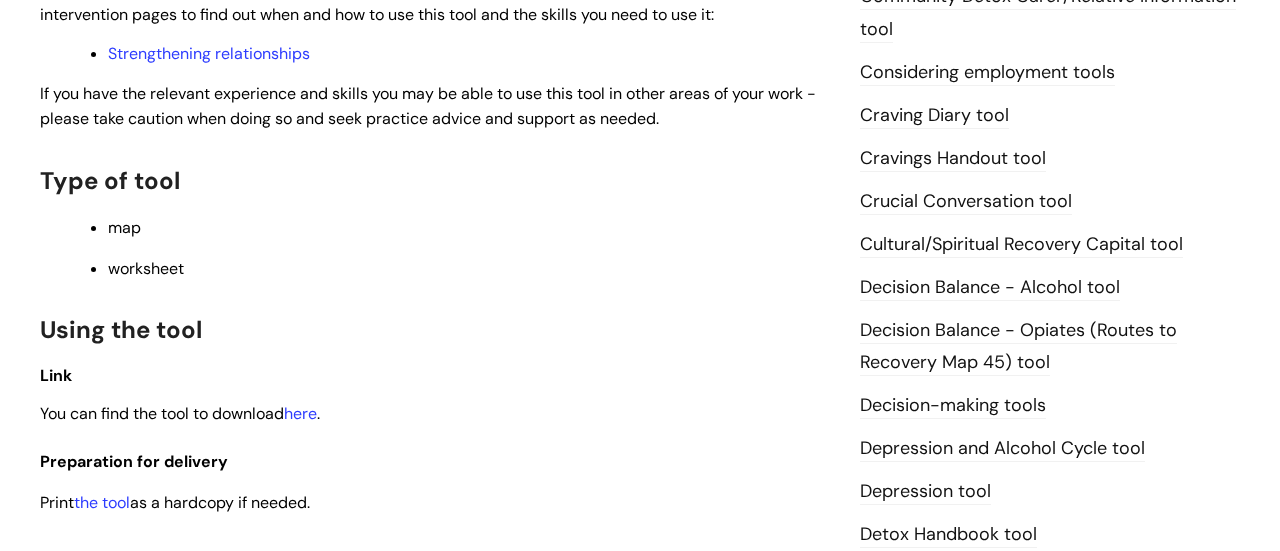 scroll, scrollTop: 800, scrollLeft: 0, axis: vertical 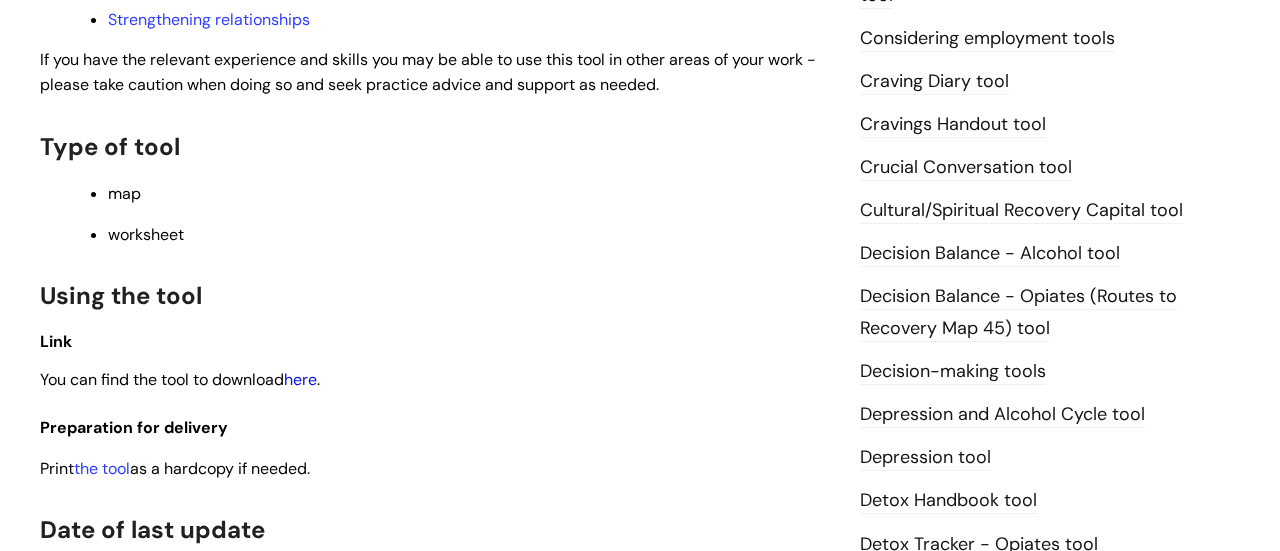 click on "here" at bounding box center (300, 379) 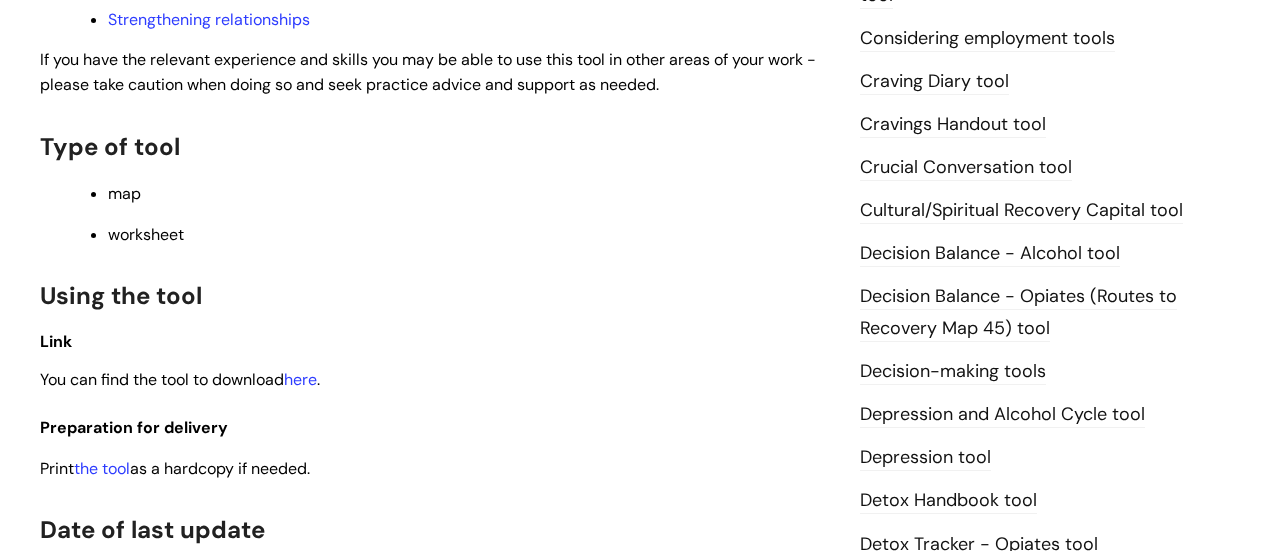 click on "You can find the tool to download  here ." at bounding box center [435, 379] 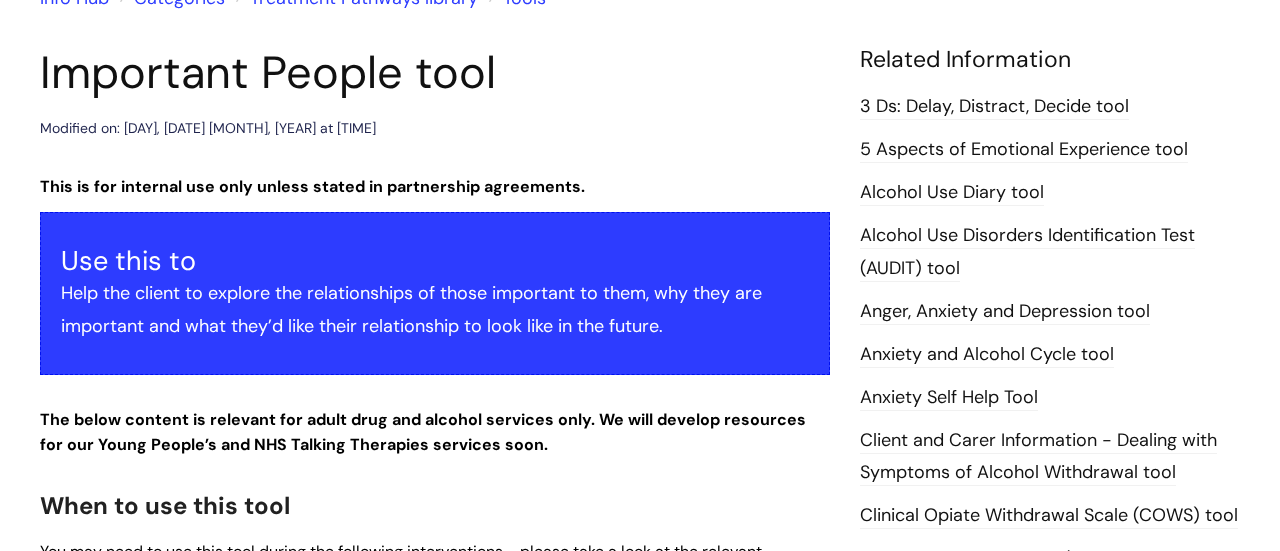 scroll, scrollTop: 200, scrollLeft: 0, axis: vertical 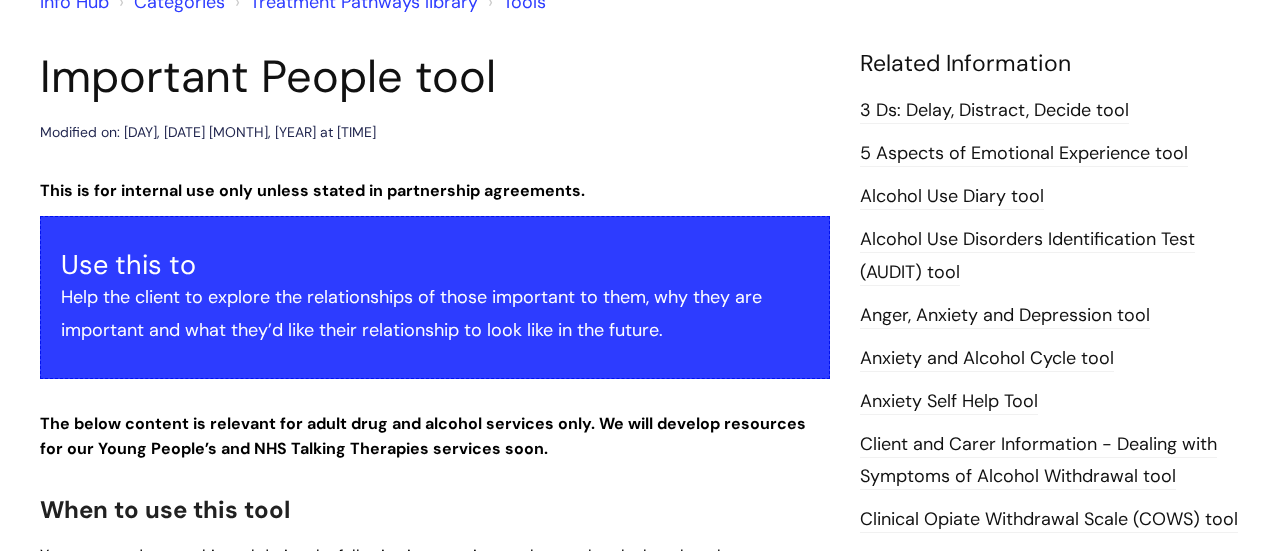 click on "Alcohol Use Disorders Identification Test (AUDIT) tool" at bounding box center (1027, 256) 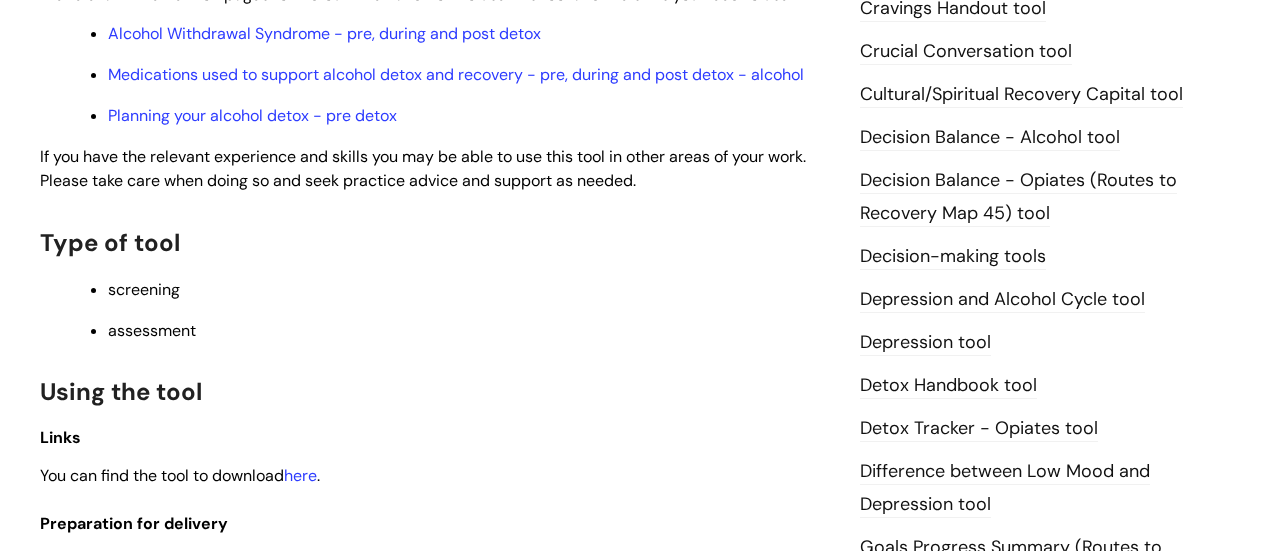 scroll, scrollTop: 880, scrollLeft: 0, axis: vertical 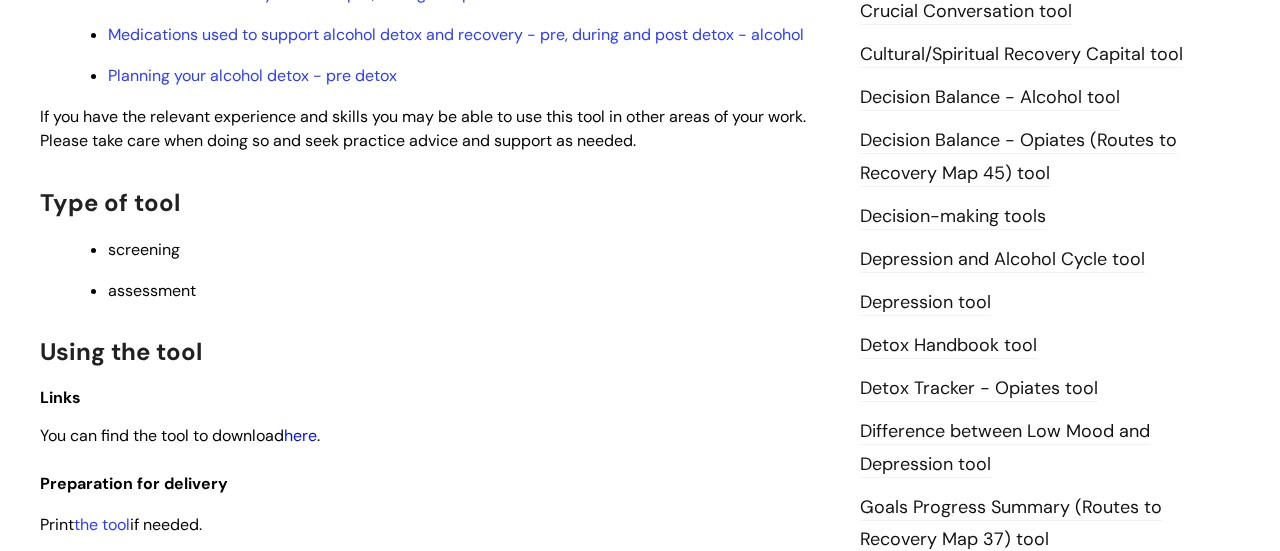 click on "here" at bounding box center (300, 435) 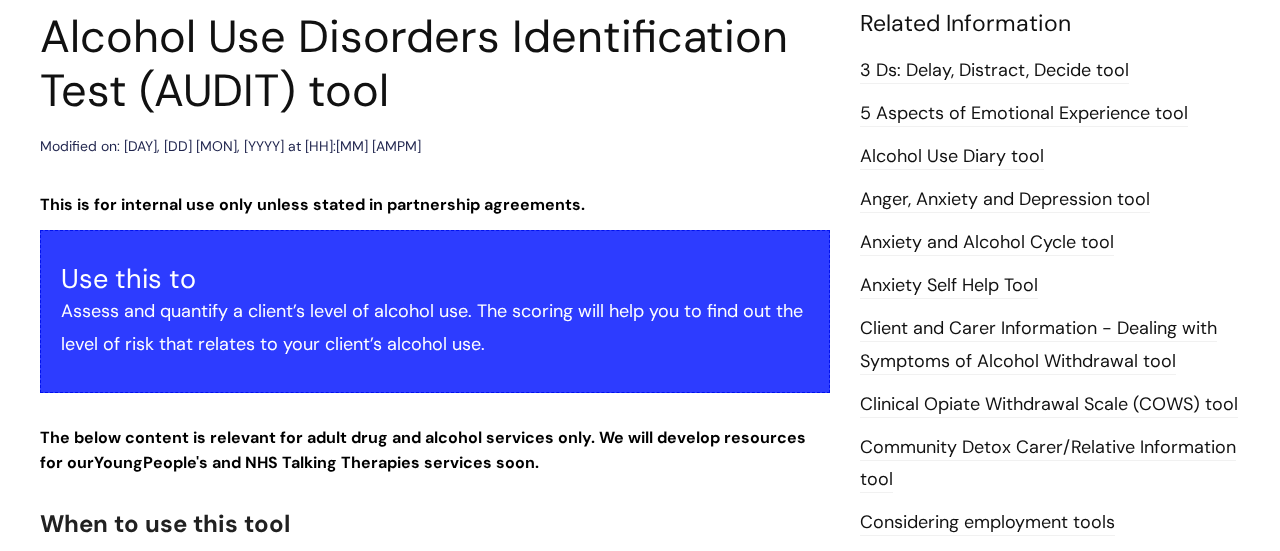 scroll, scrollTop: 200, scrollLeft: 0, axis: vertical 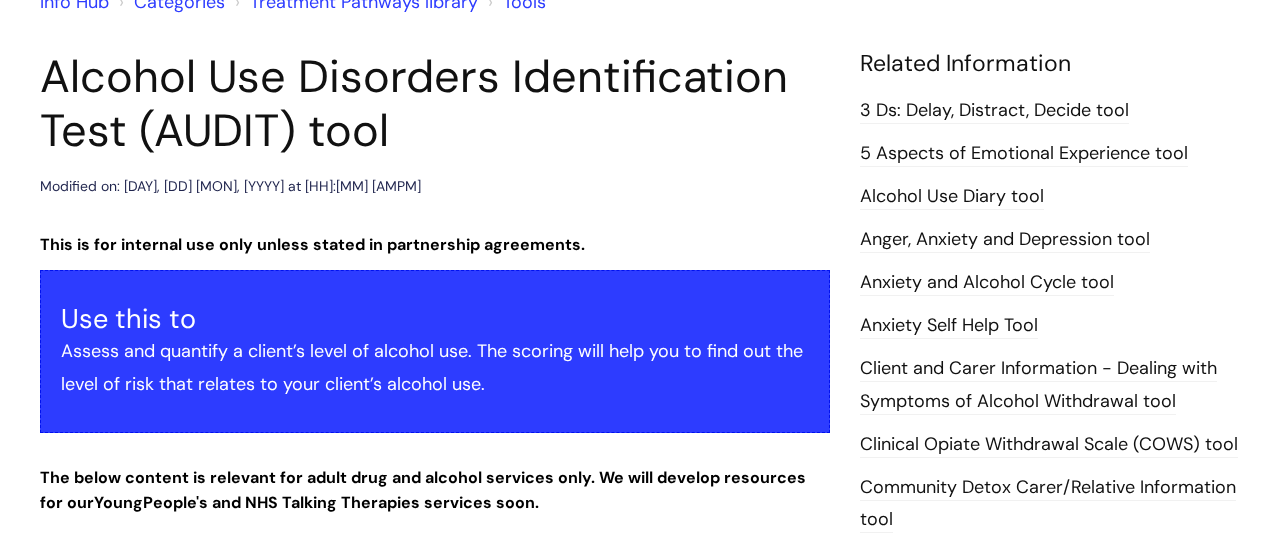 click on "Anxiety Self Help Tool" at bounding box center (949, 326) 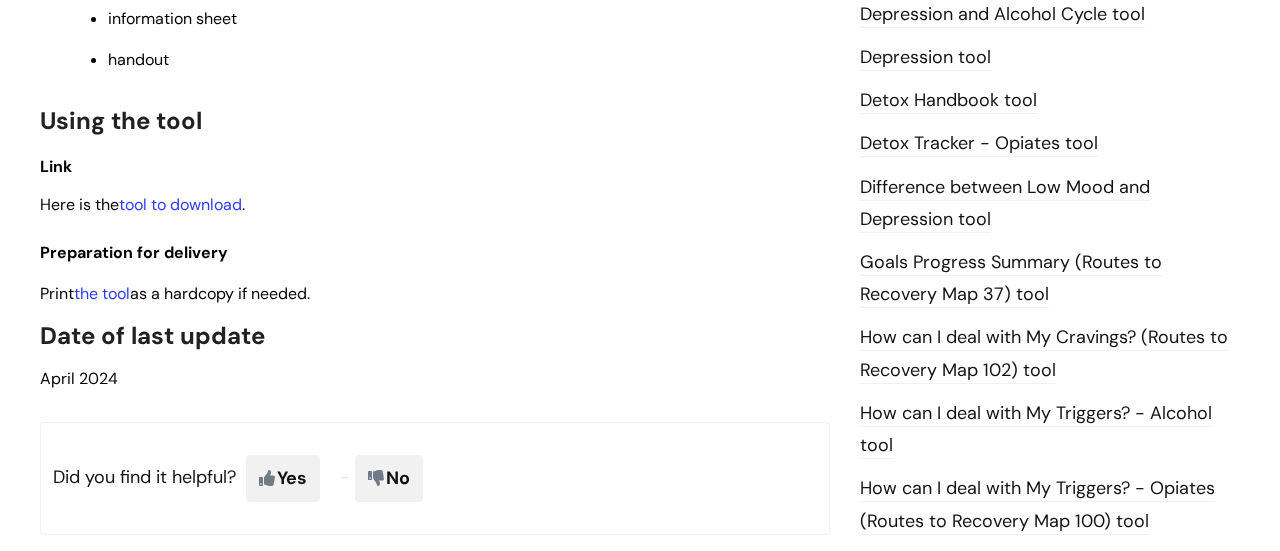 scroll, scrollTop: 1160, scrollLeft: 0, axis: vertical 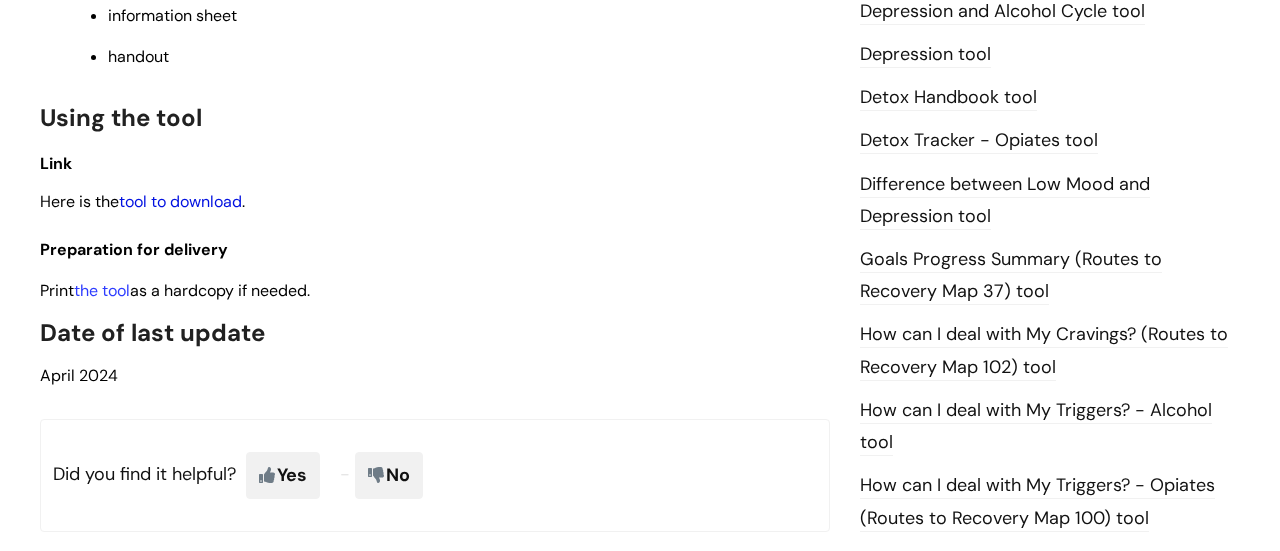 click on "tool to download" at bounding box center (180, 201) 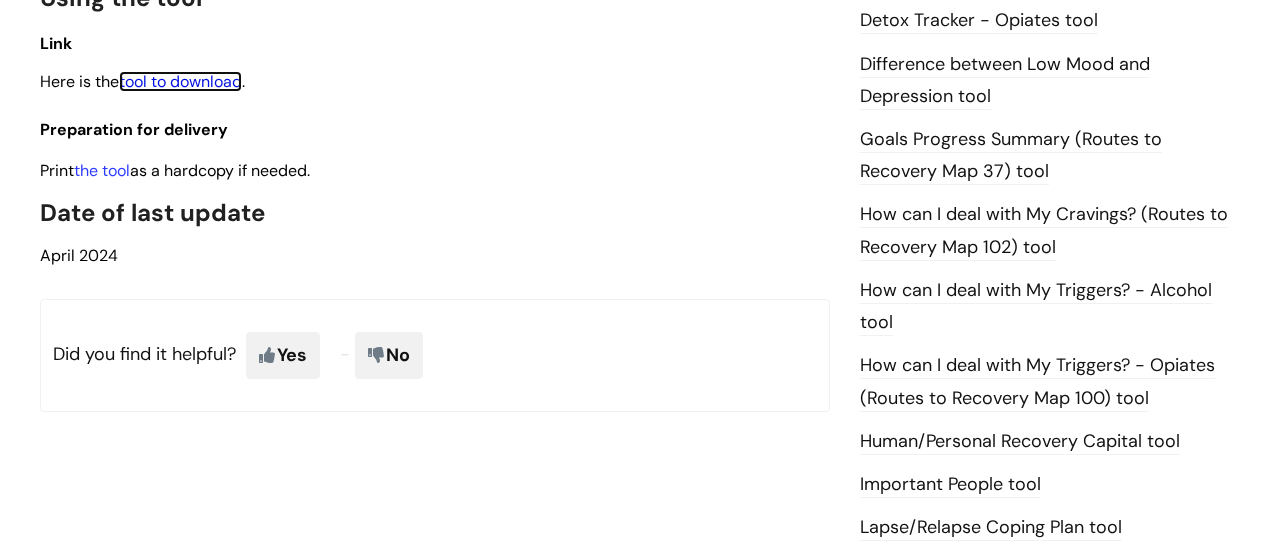 scroll, scrollTop: 1400, scrollLeft: 0, axis: vertical 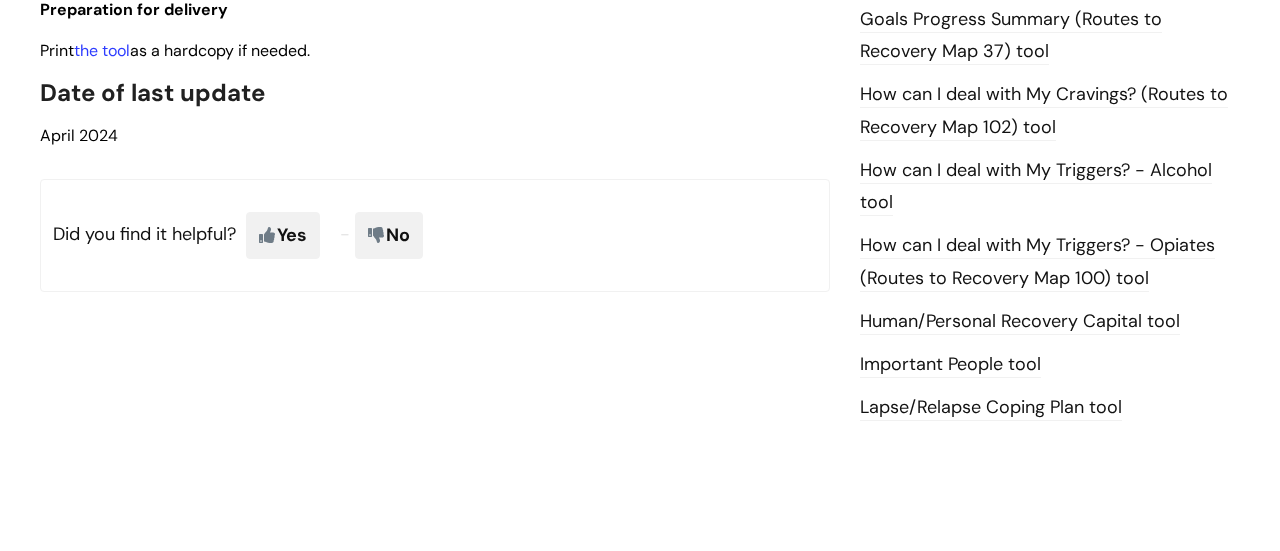 click on "Lapse/Relapse Coping Plan tool" at bounding box center (991, 408) 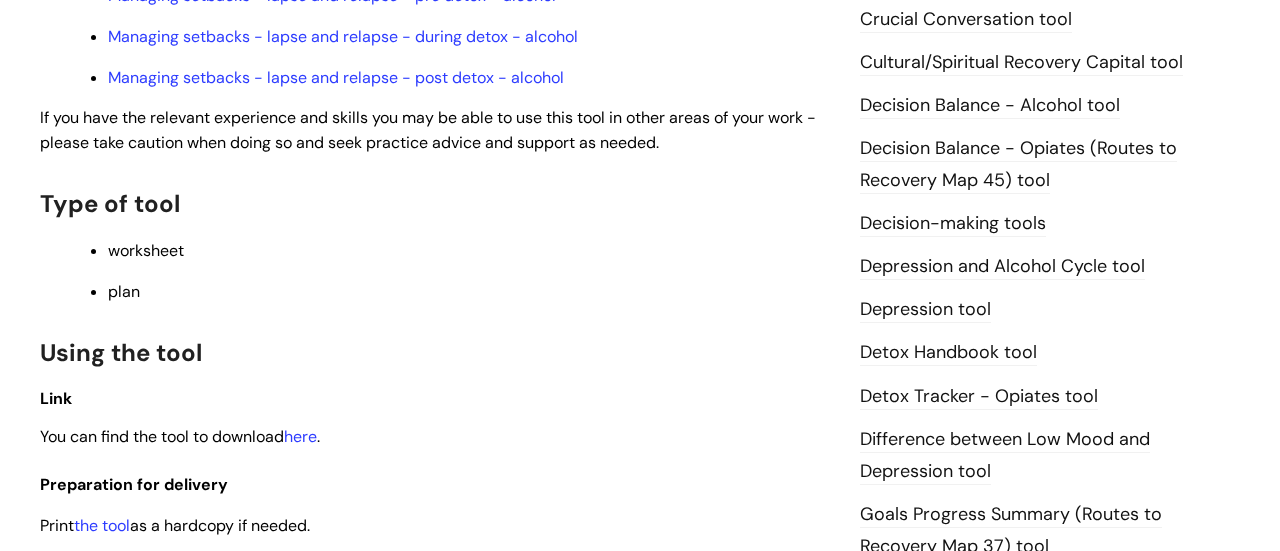 scroll, scrollTop: 960, scrollLeft: 0, axis: vertical 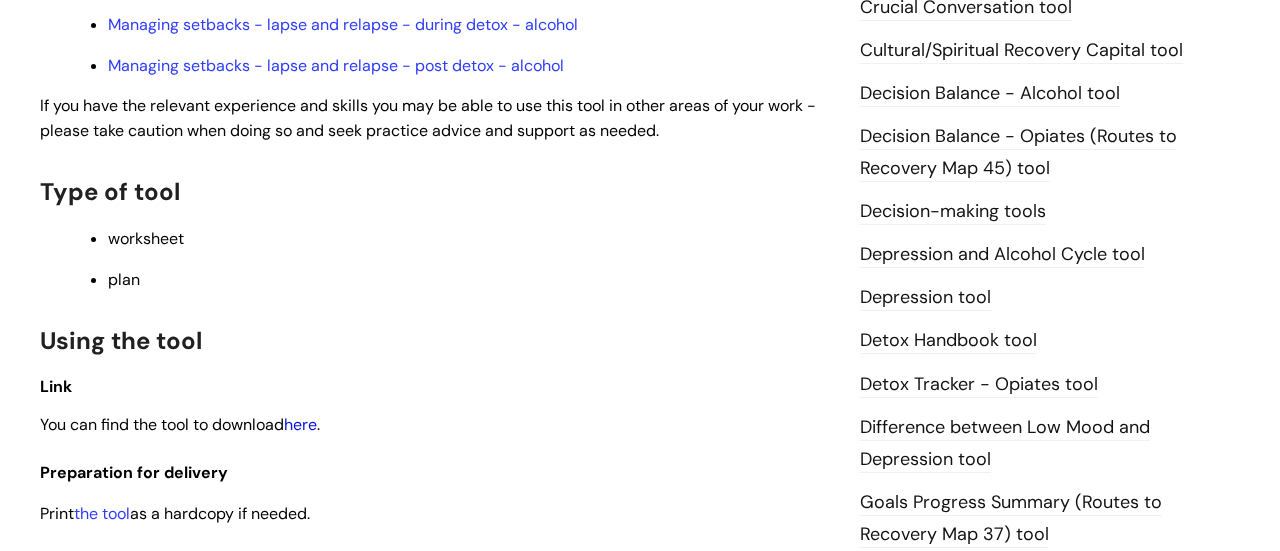 click on "here" at bounding box center (300, 424) 